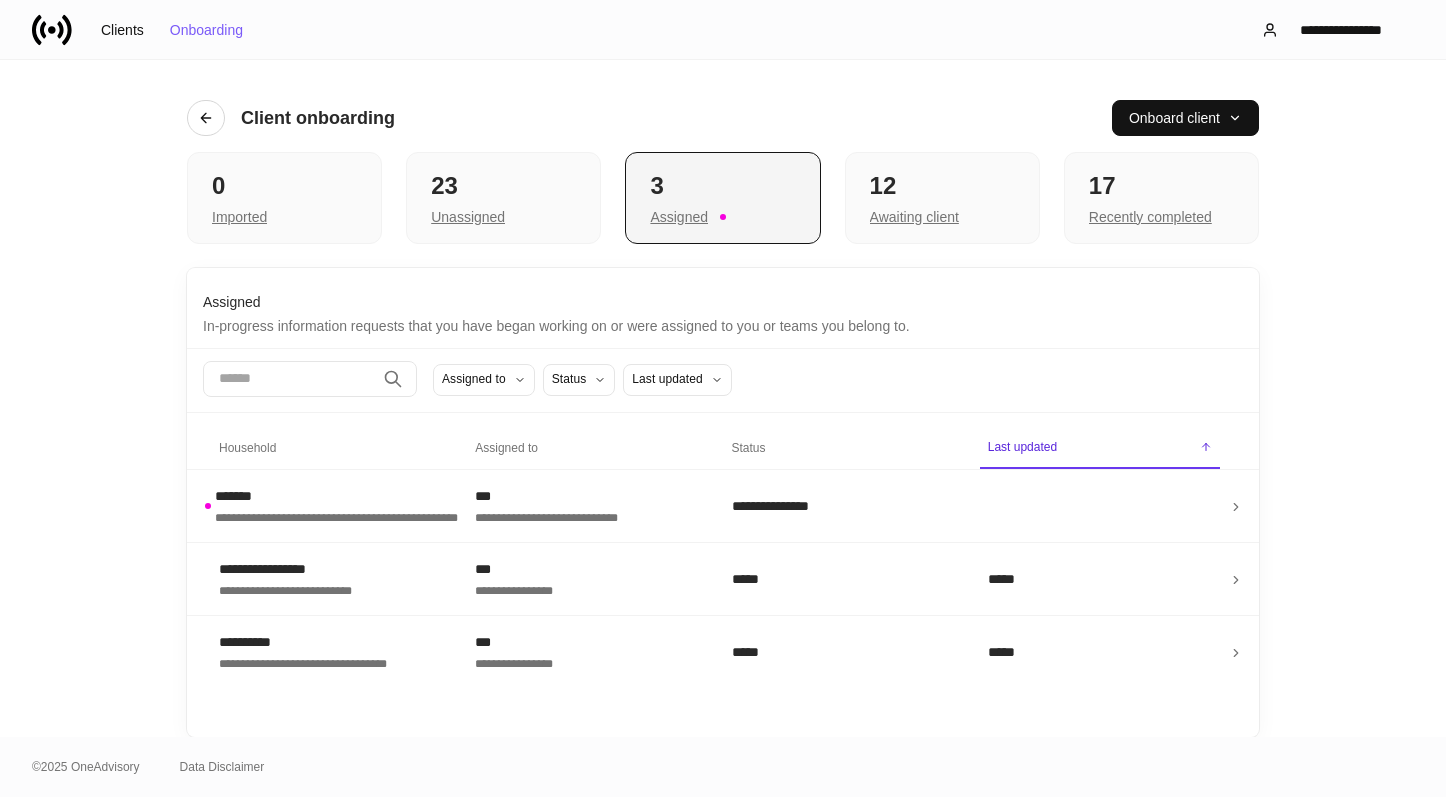 scroll, scrollTop: 0, scrollLeft: 0, axis: both 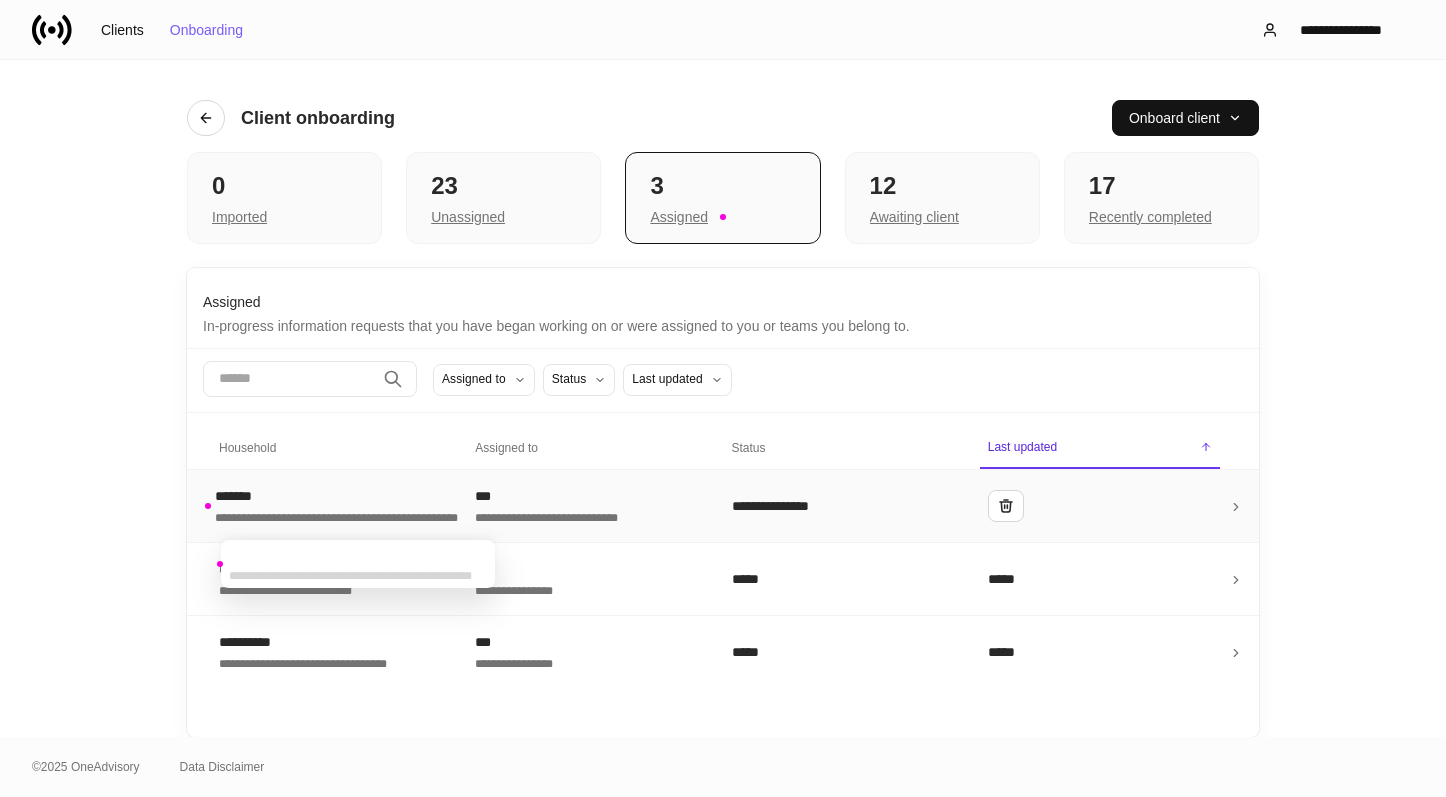 click on "**********" at bounding box center [344, 516] 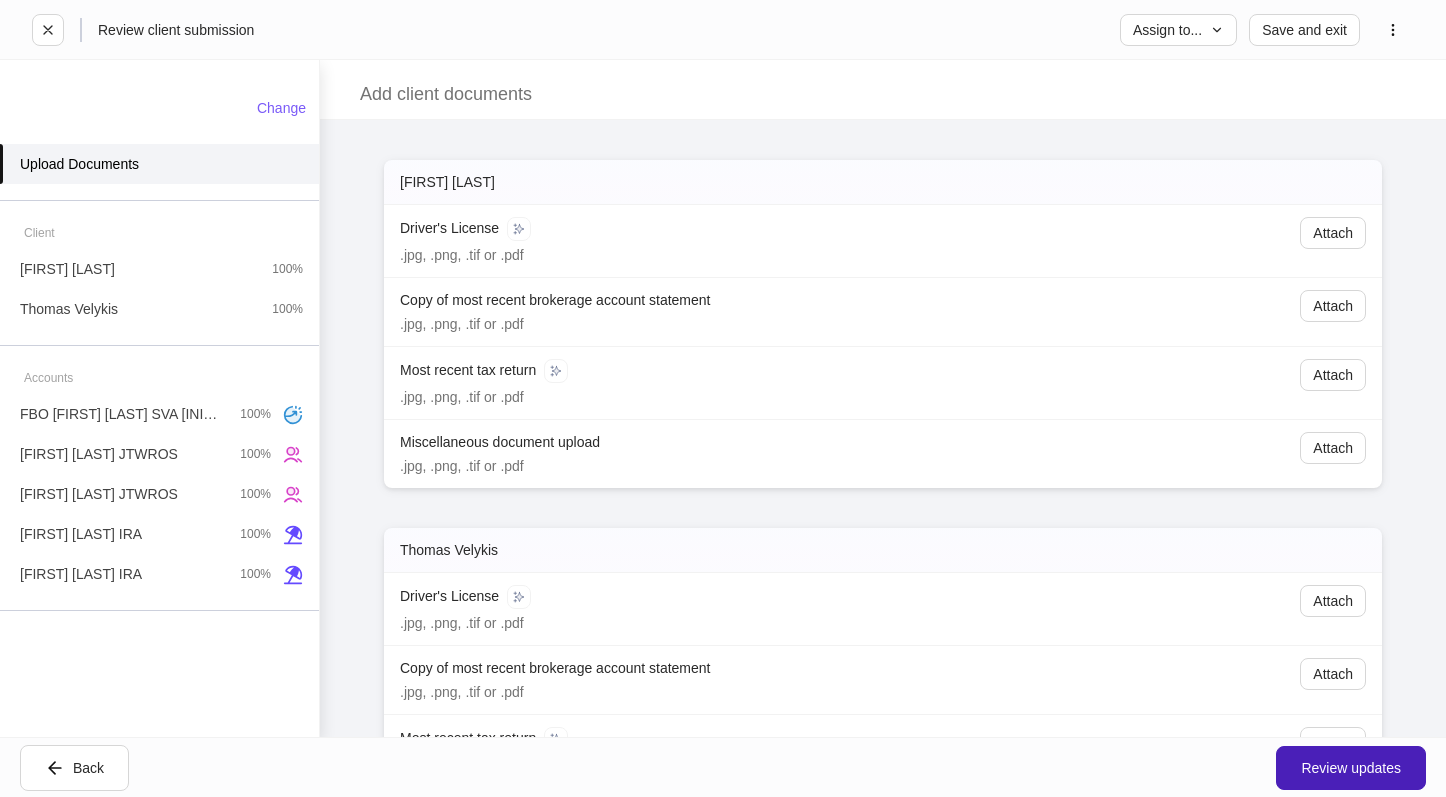click on "Review updates" at bounding box center (1351, 768) 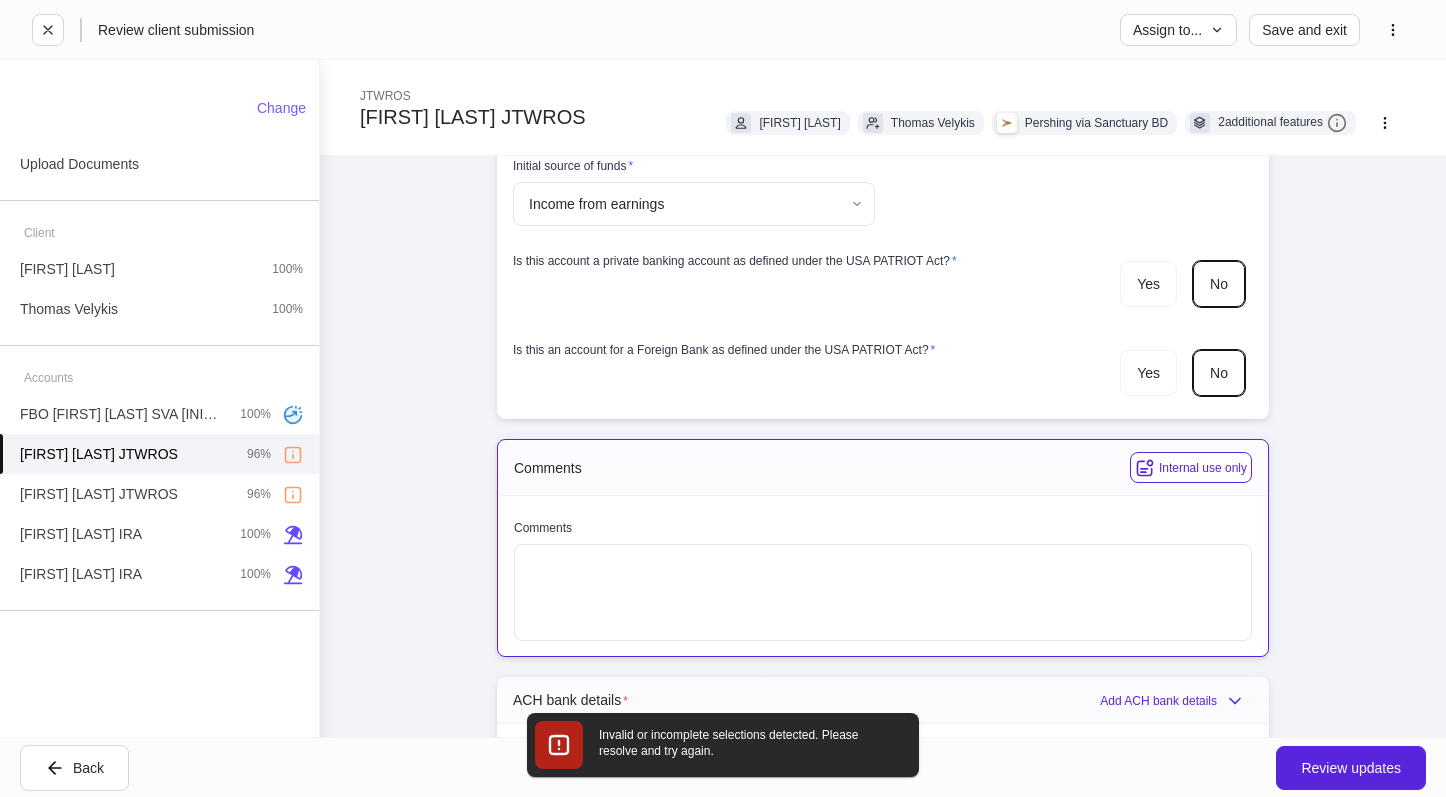 scroll, scrollTop: 3079, scrollLeft: 0, axis: vertical 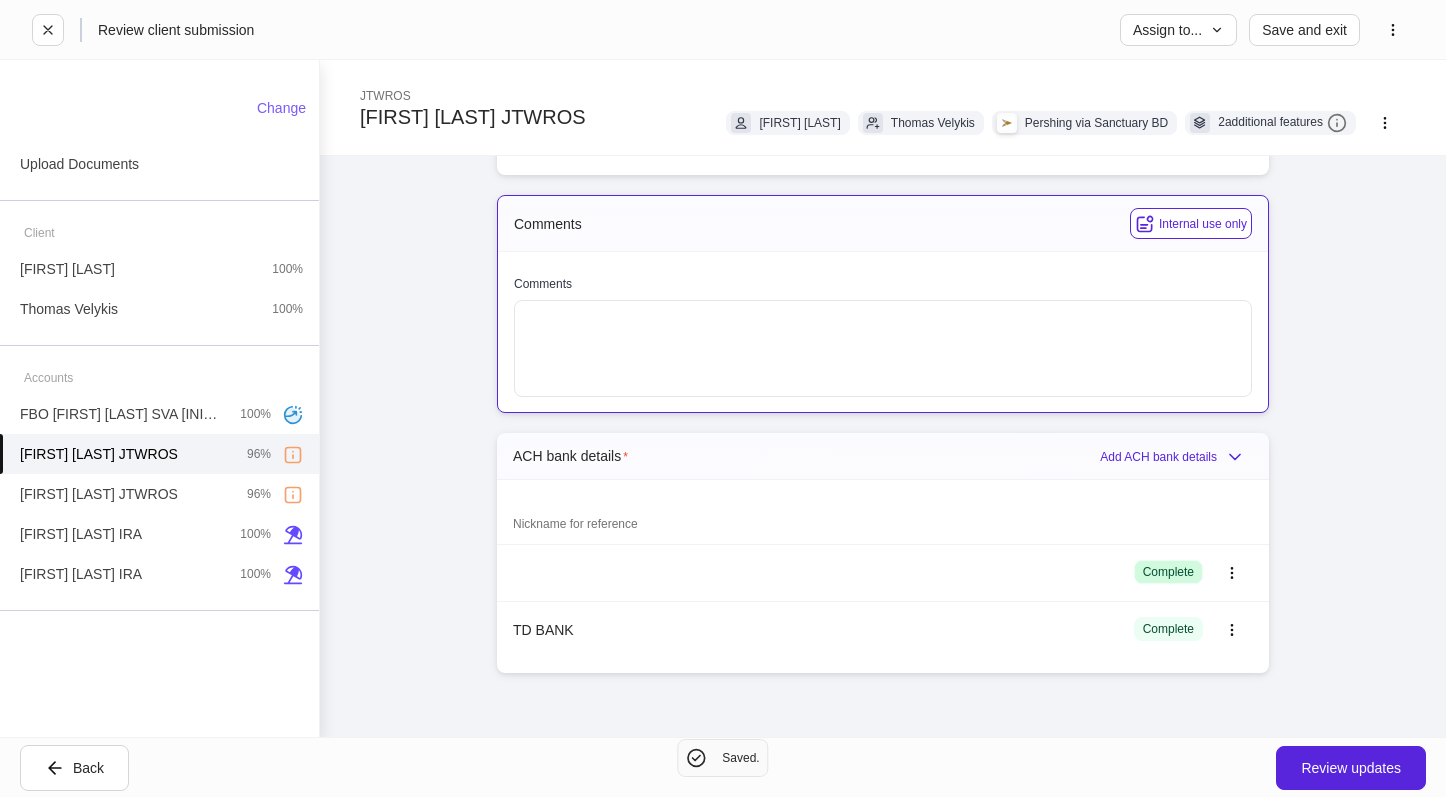 click on "Complete" at bounding box center [1168, 572] 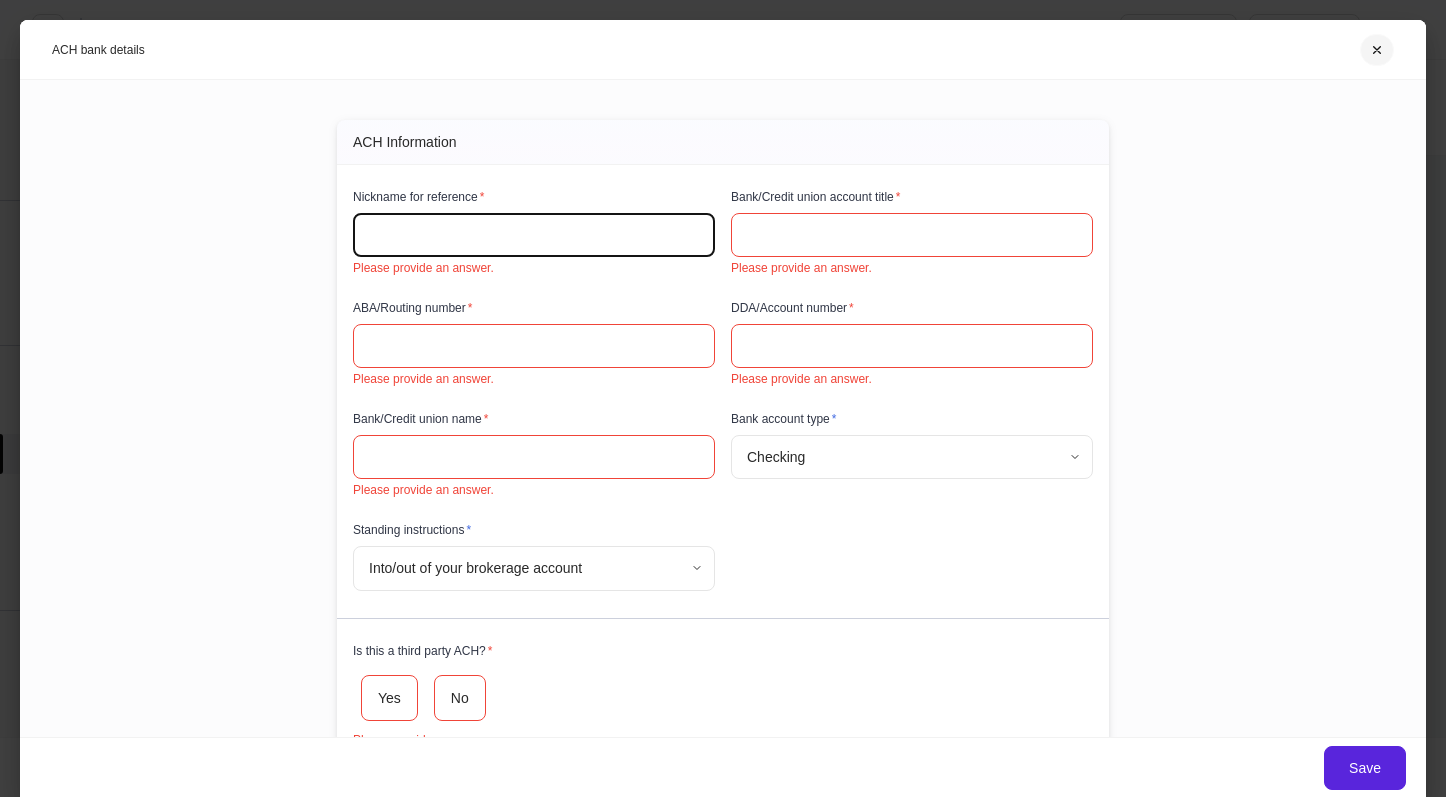 click at bounding box center (1377, 50) 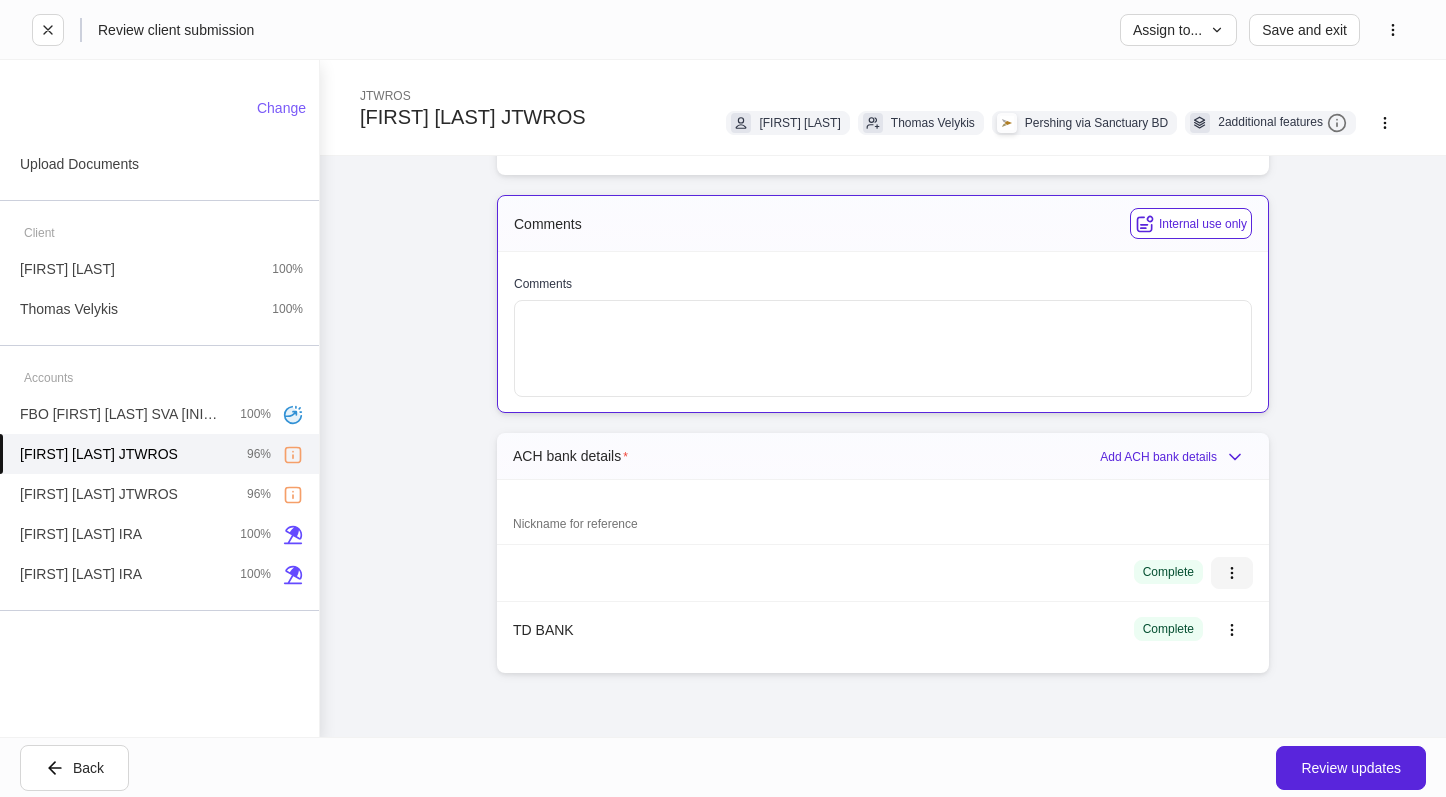 click at bounding box center [1232, 573] 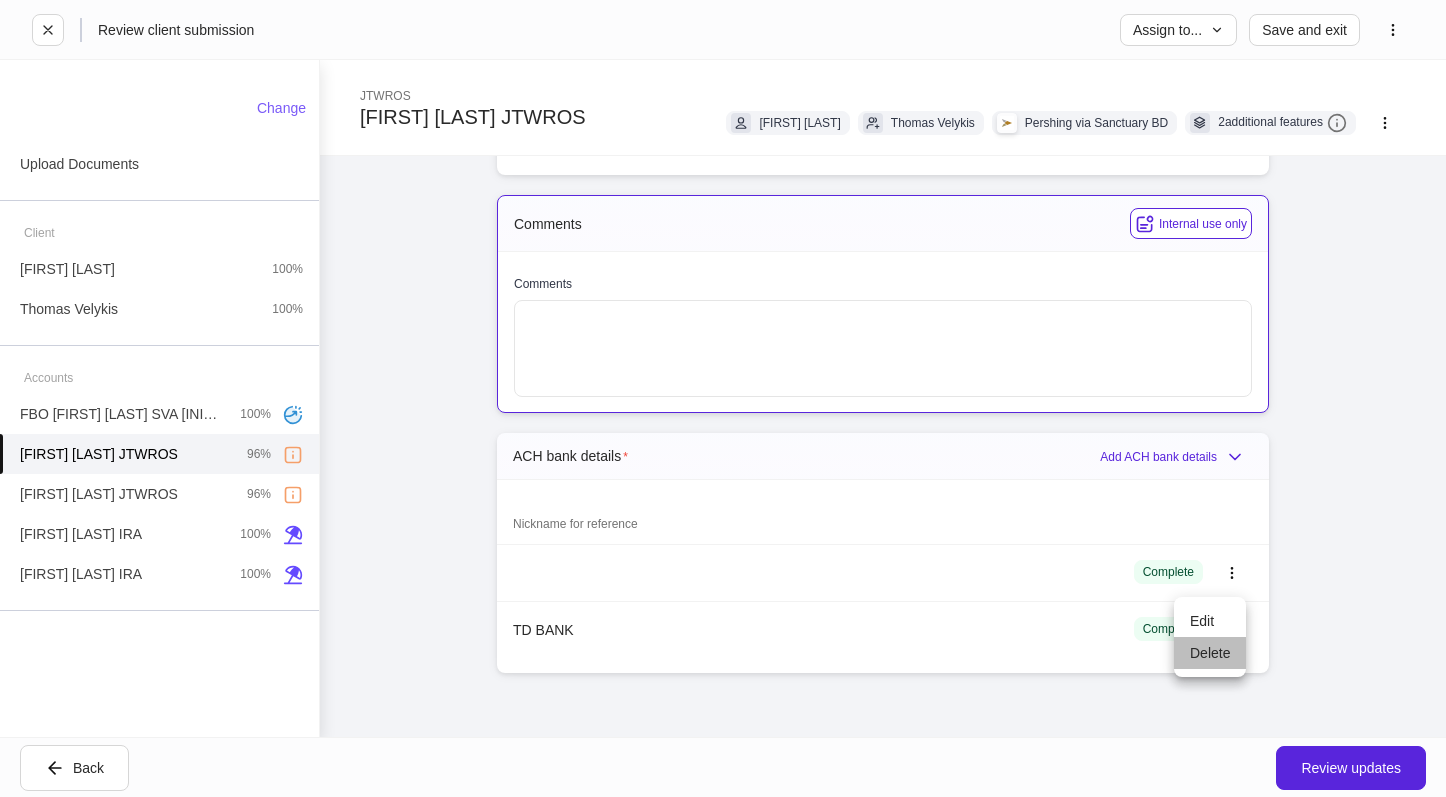 click on "Delete" at bounding box center (1210, 653) 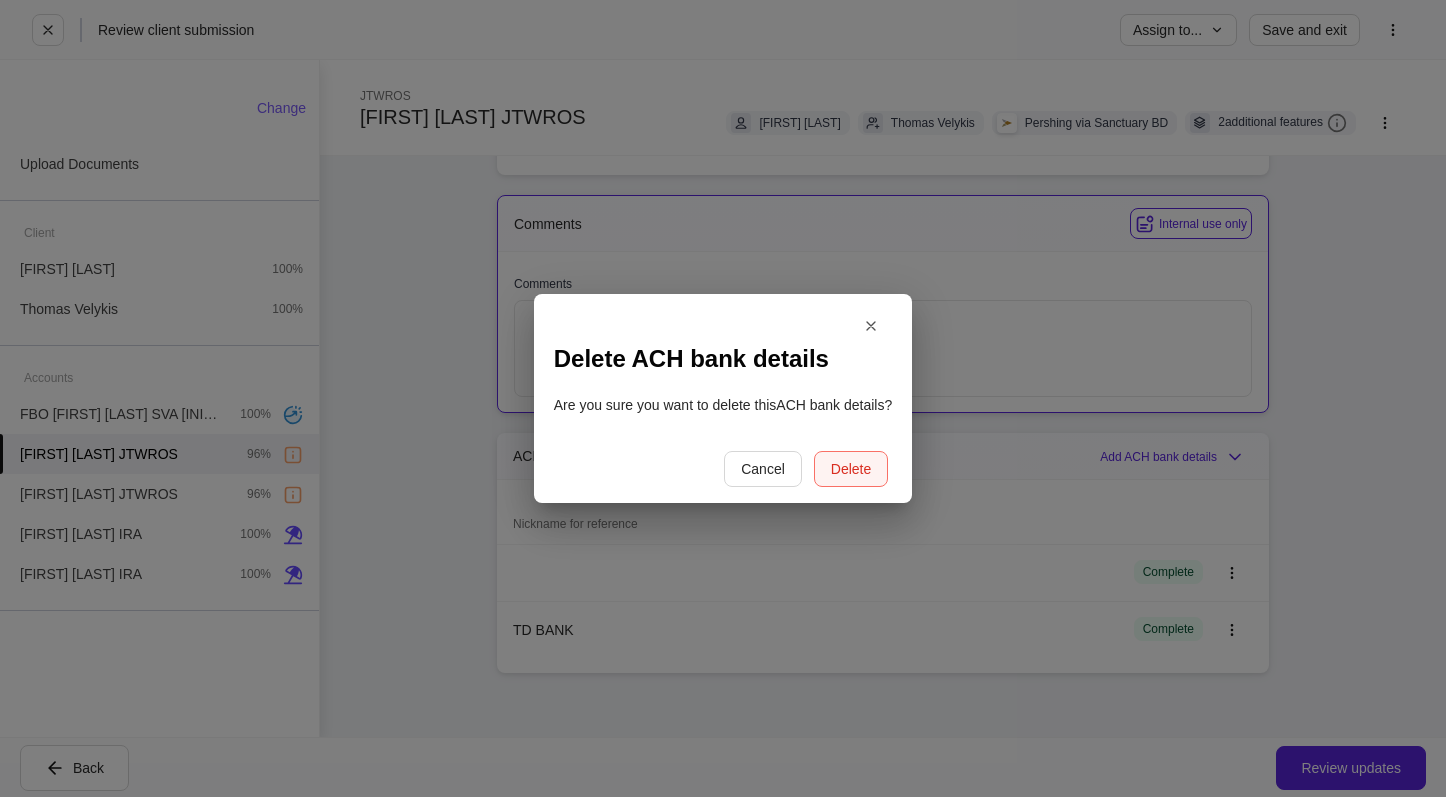 click on "Delete" at bounding box center [851, 469] 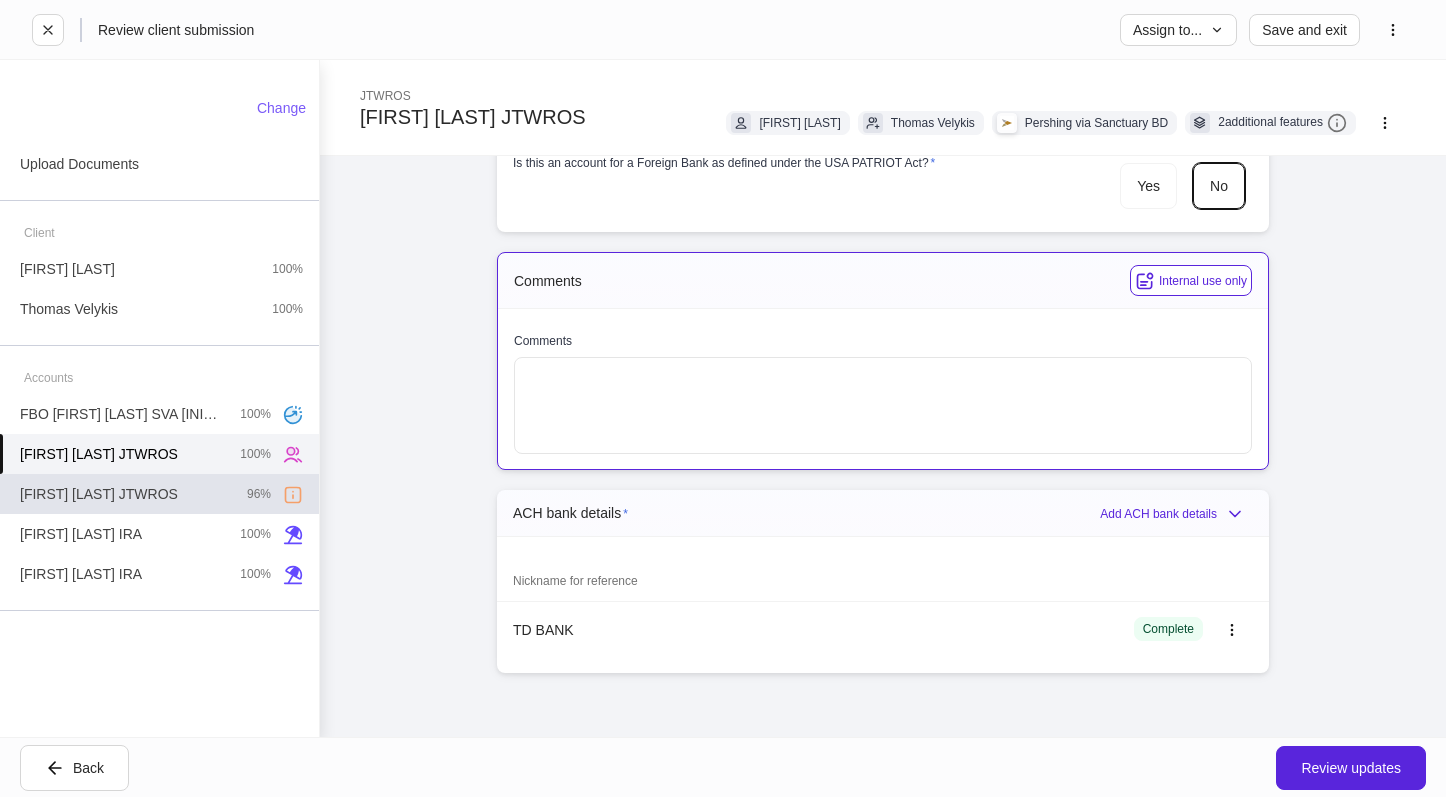 click on "[FIRST] [LAST] JTWROS" at bounding box center [99, 494] 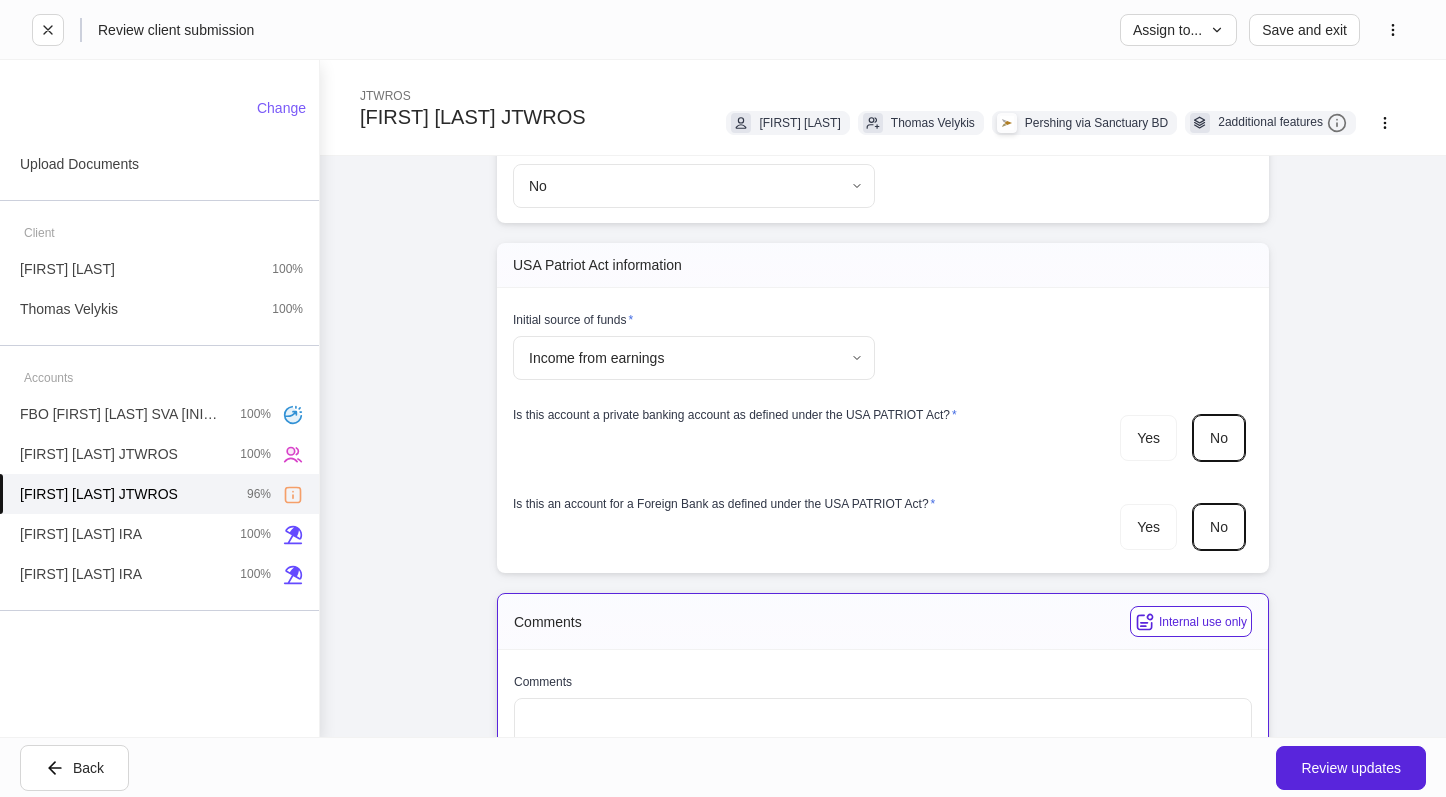 scroll, scrollTop: 3079, scrollLeft: 0, axis: vertical 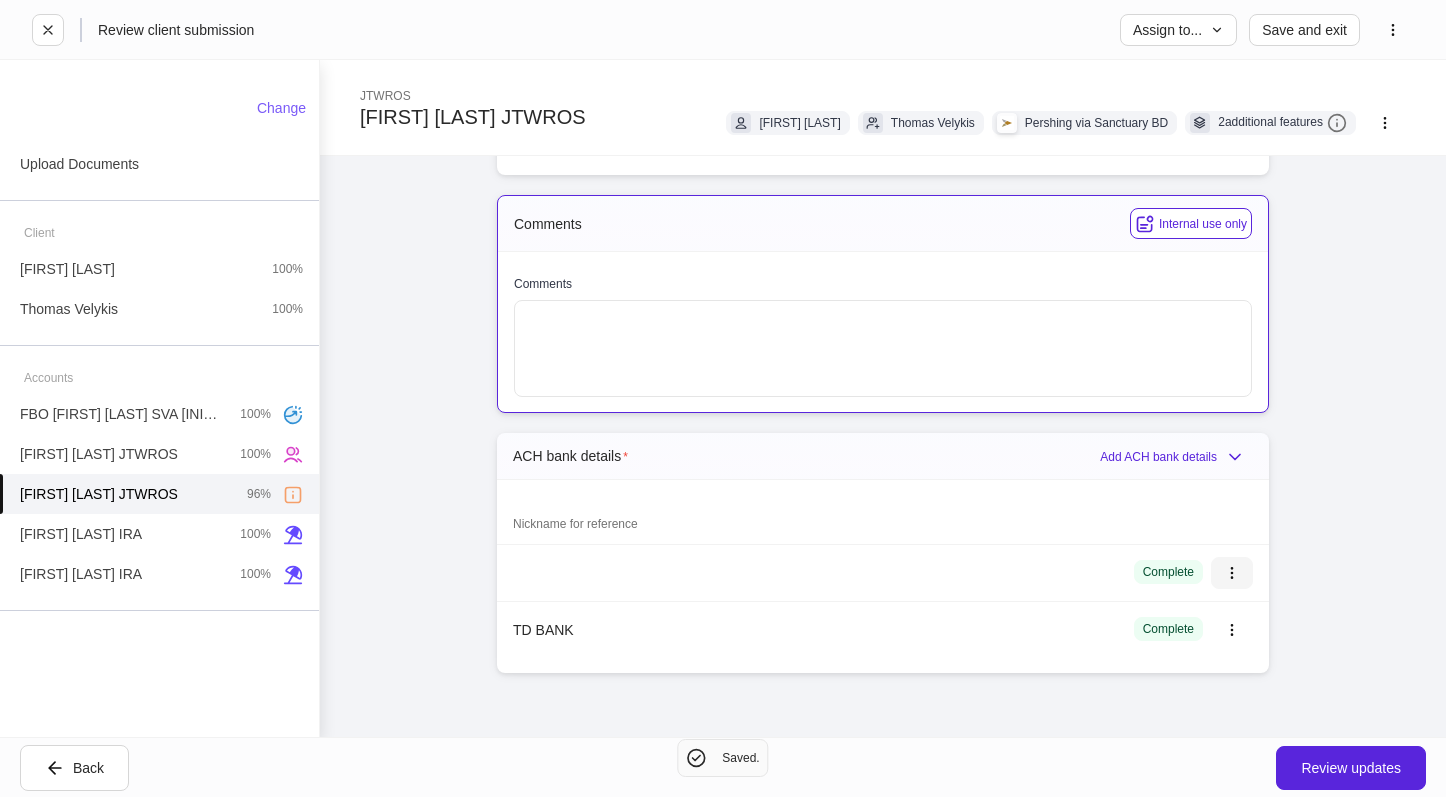 click at bounding box center (1232, 573) 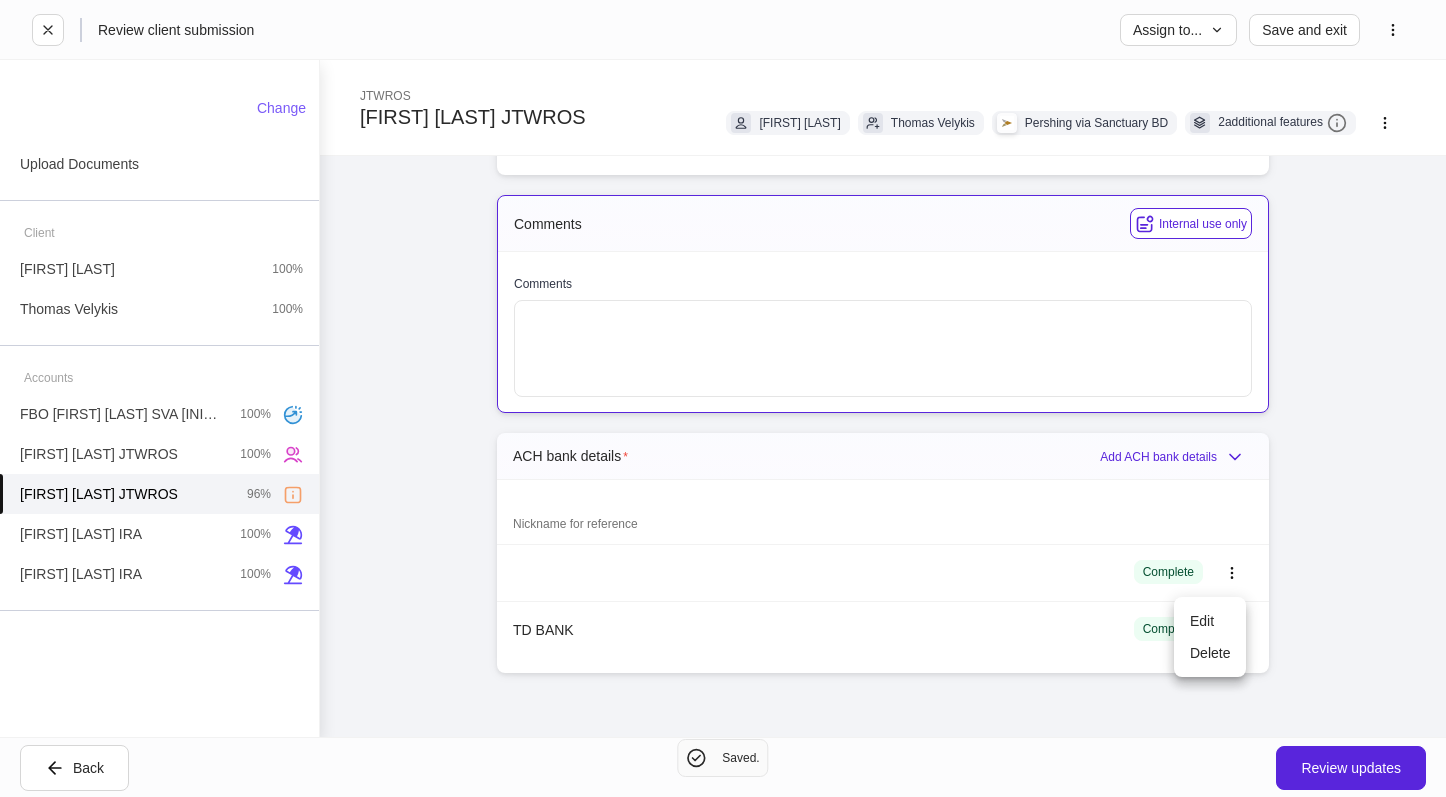 click on "Delete" at bounding box center [1210, 653] 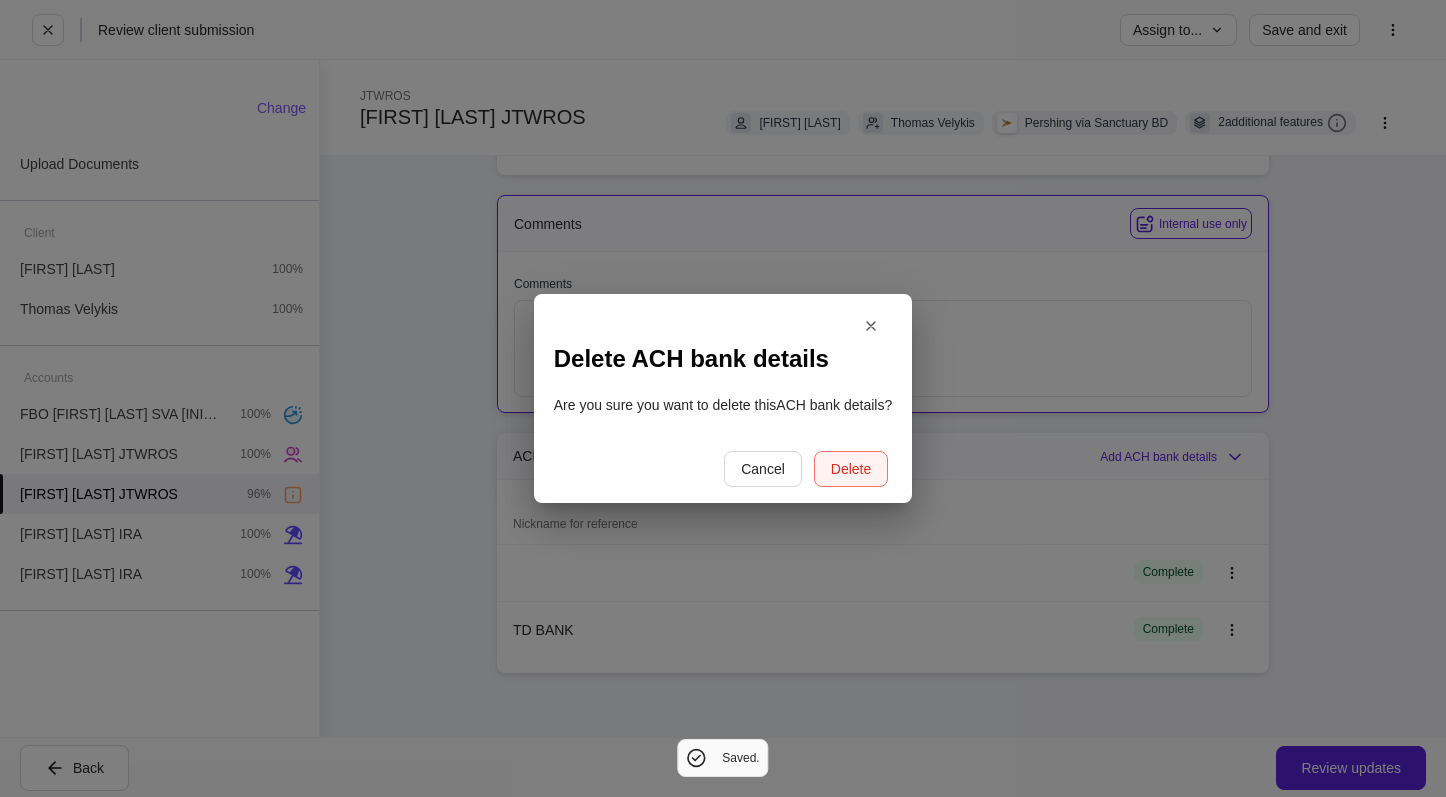 click on "Delete" at bounding box center (851, 469) 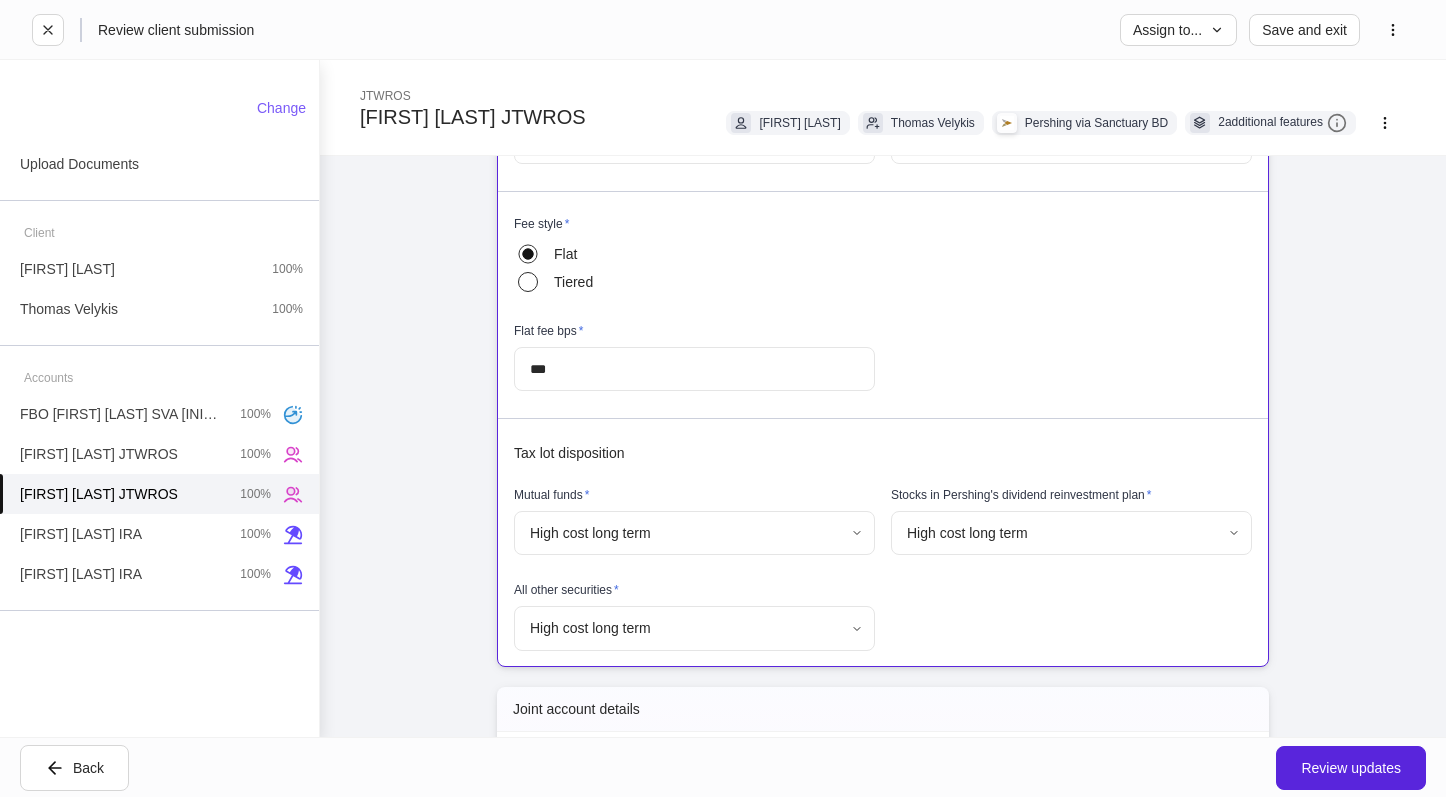 scroll, scrollTop: 722, scrollLeft: 0, axis: vertical 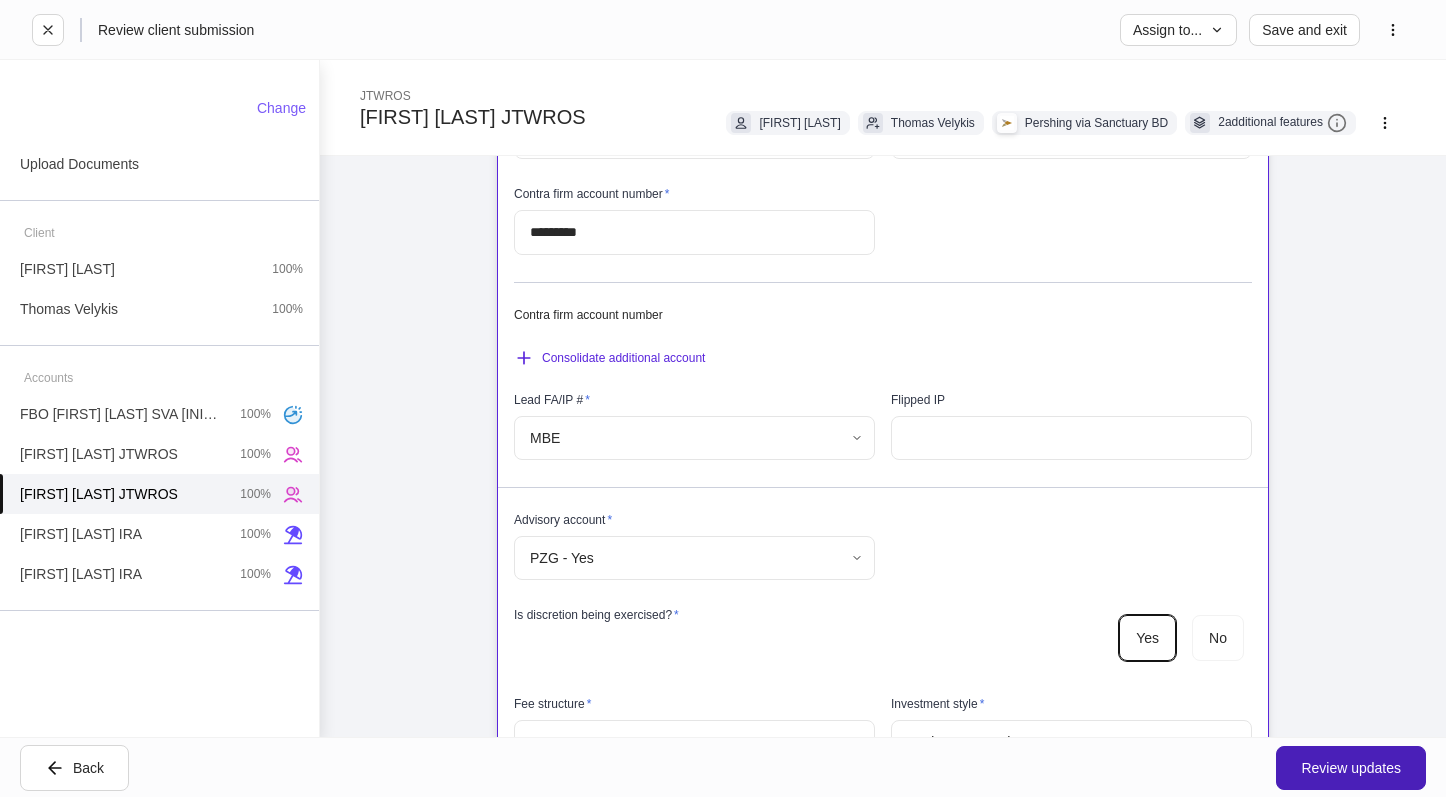 click on "Review updates" at bounding box center [1351, 768] 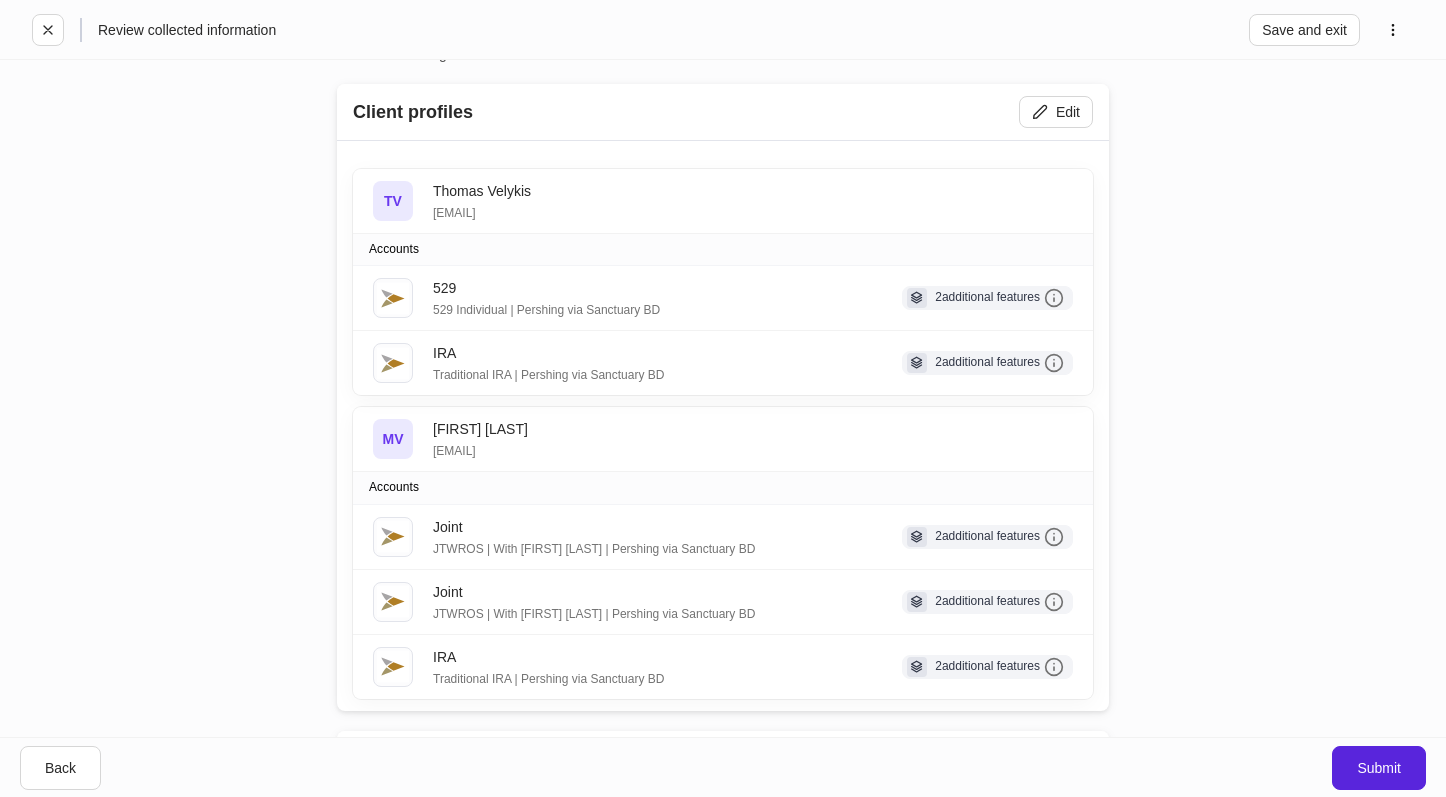scroll, scrollTop: 0, scrollLeft: 0, axis: both 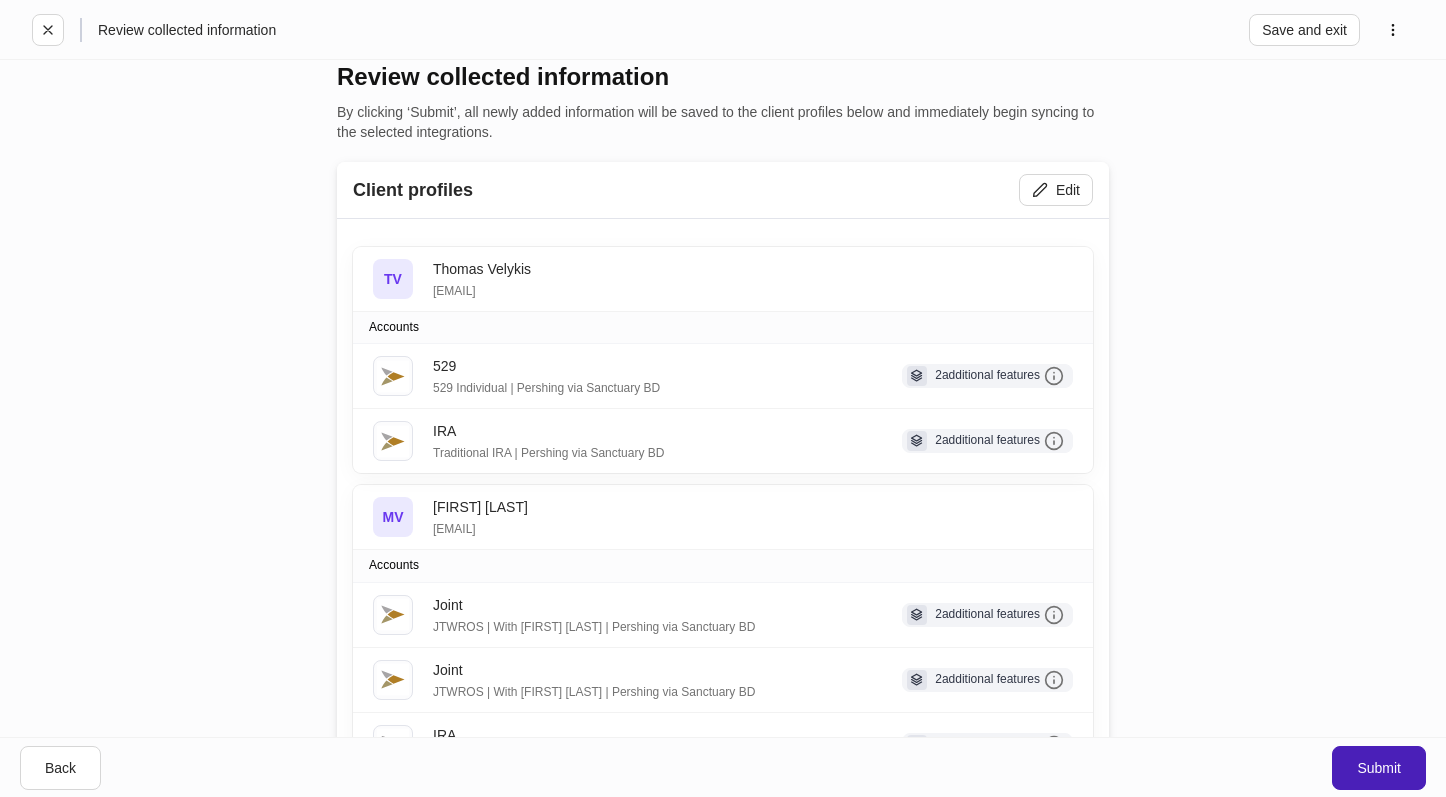 click on "Submit" at bounding box center (1379, 768) 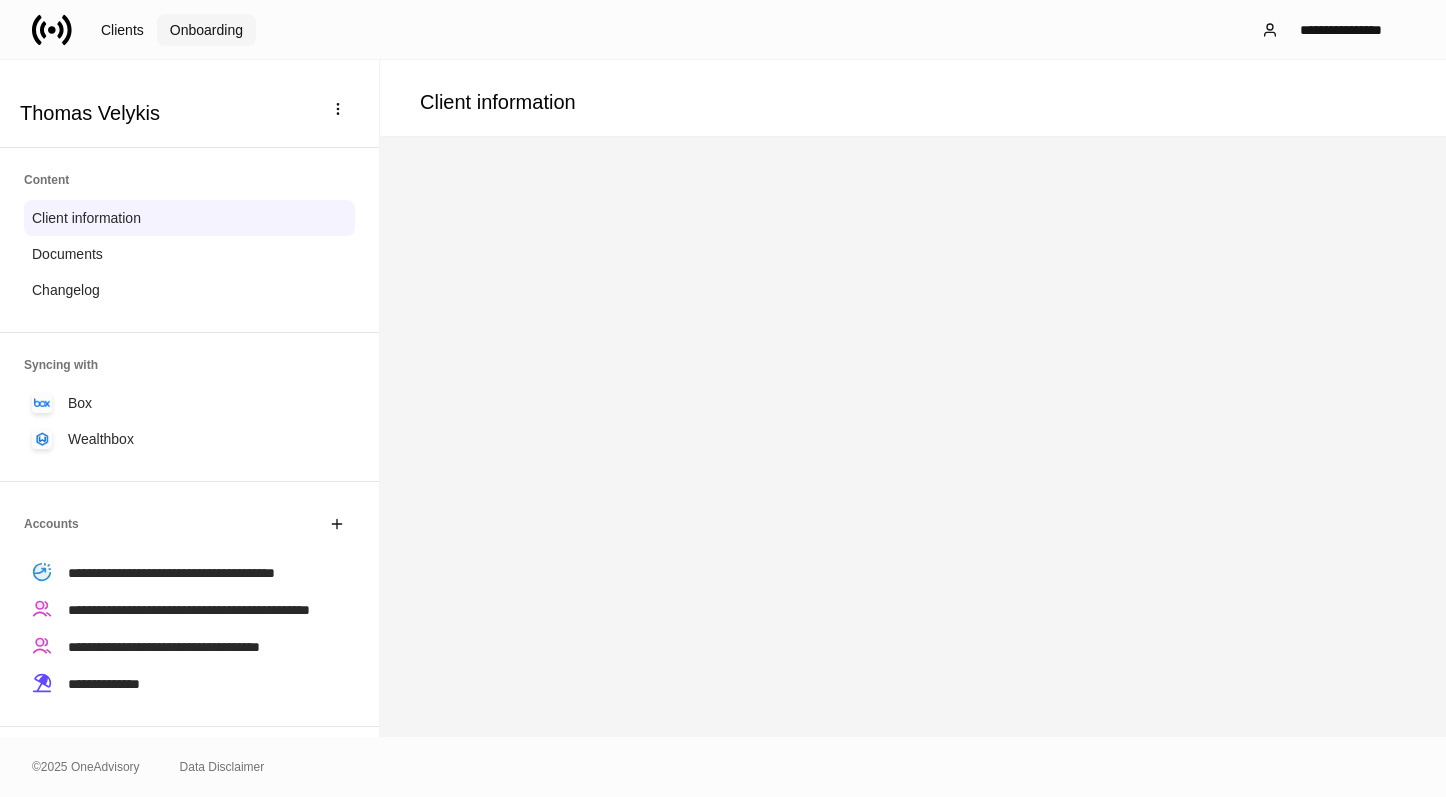click on "Onboarding" at bounding box center (122, 30) 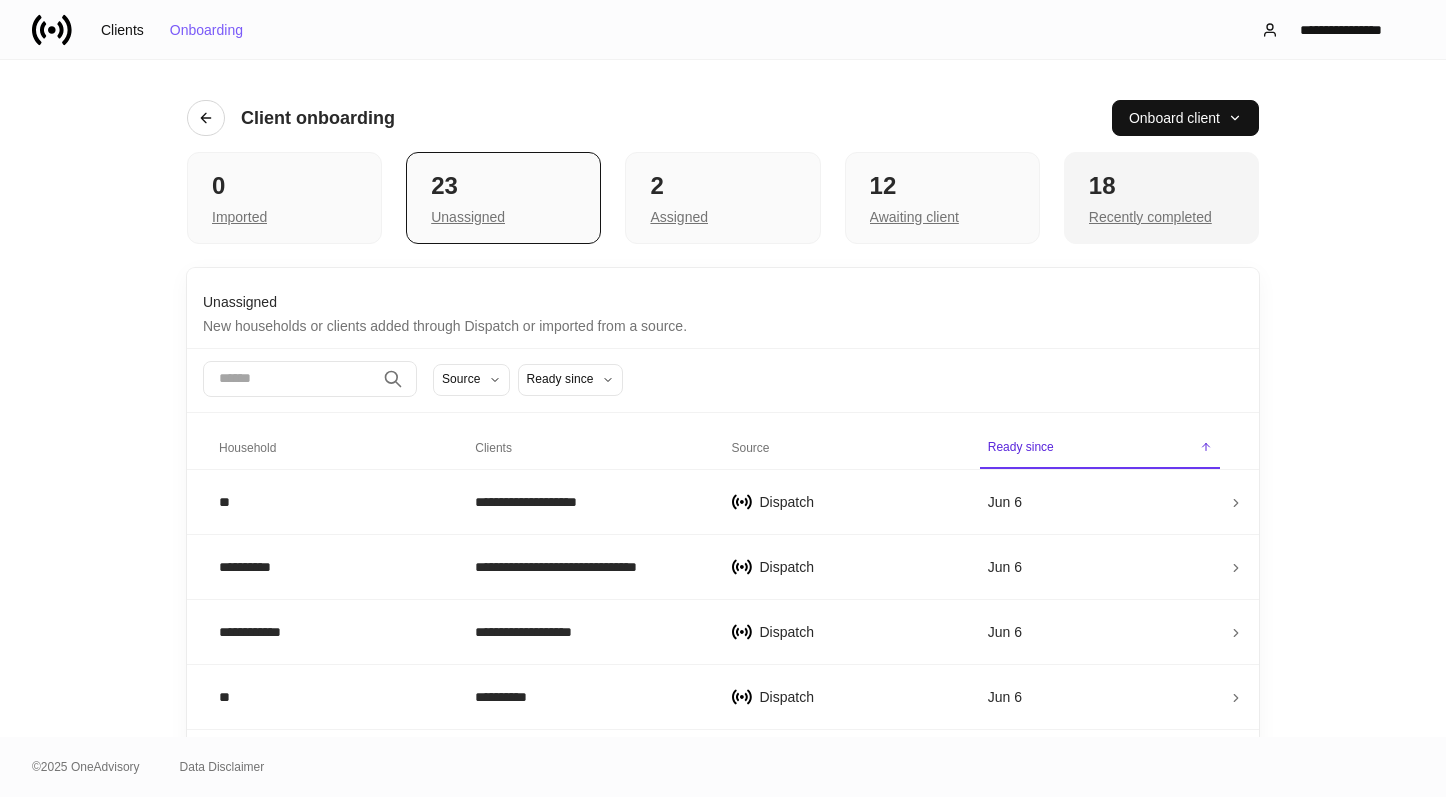 click on "18" at bounding box center [284, 186] 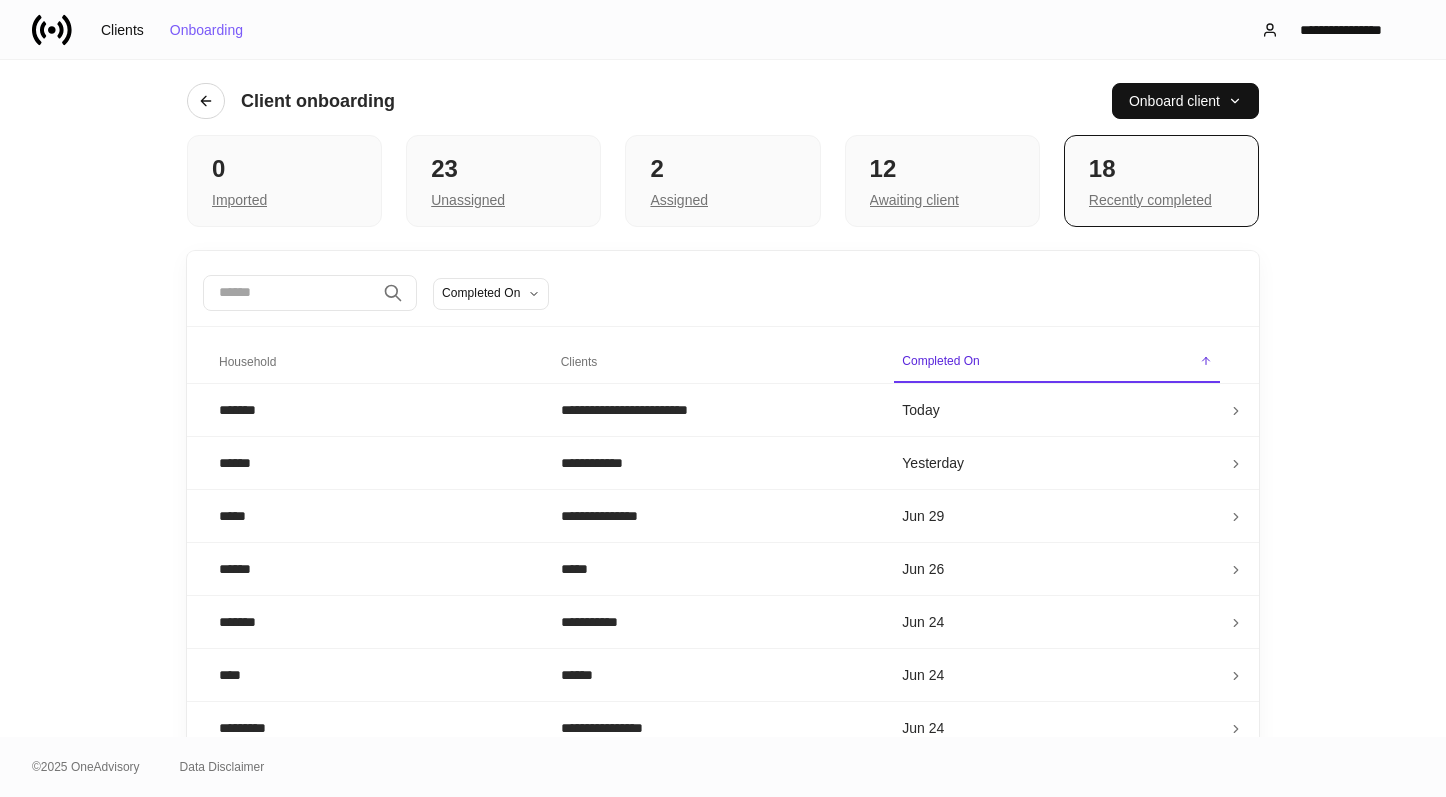 scroll, scrollTop: 0, scrollLeft: 0, axis: both 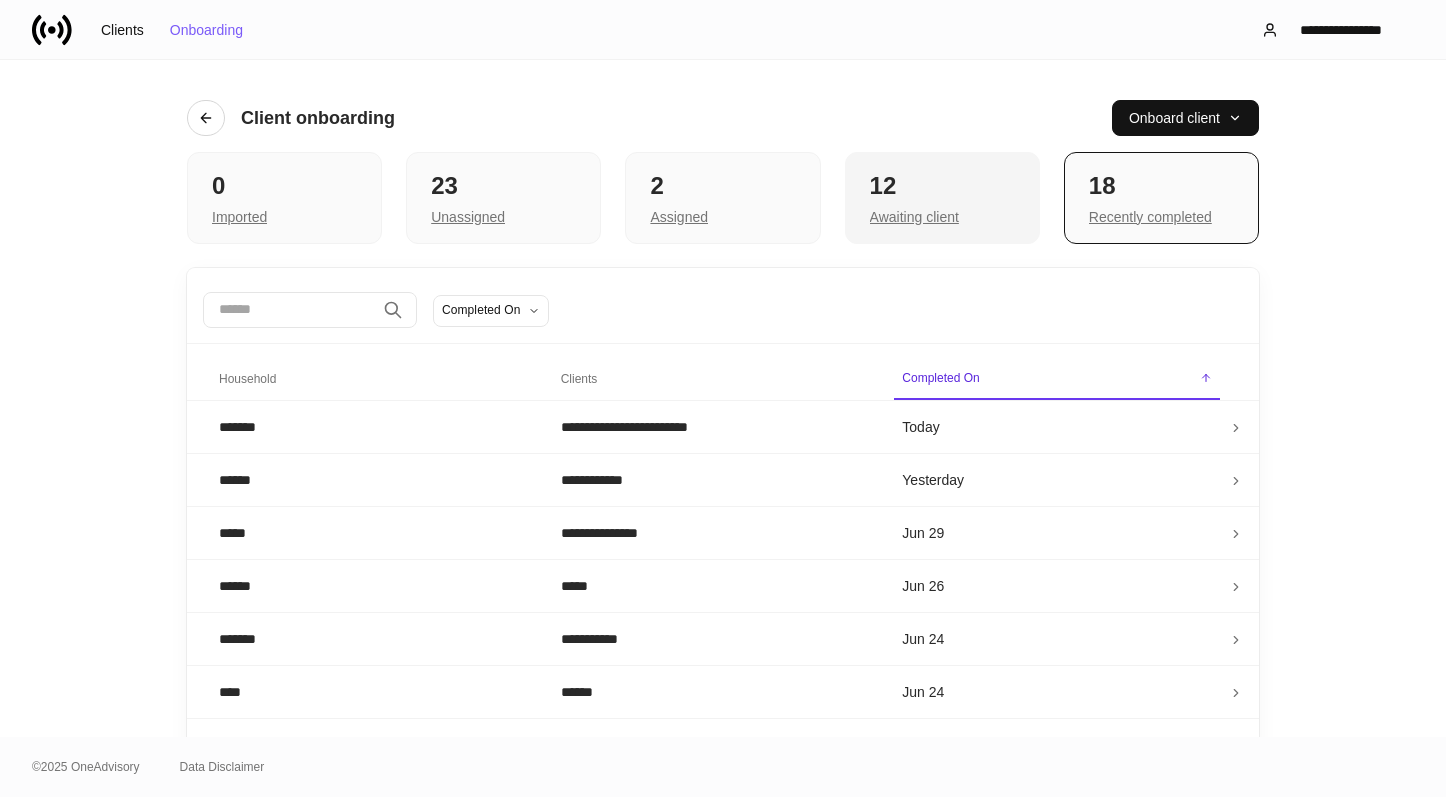 click on "12" at bounding box center (284, 186) 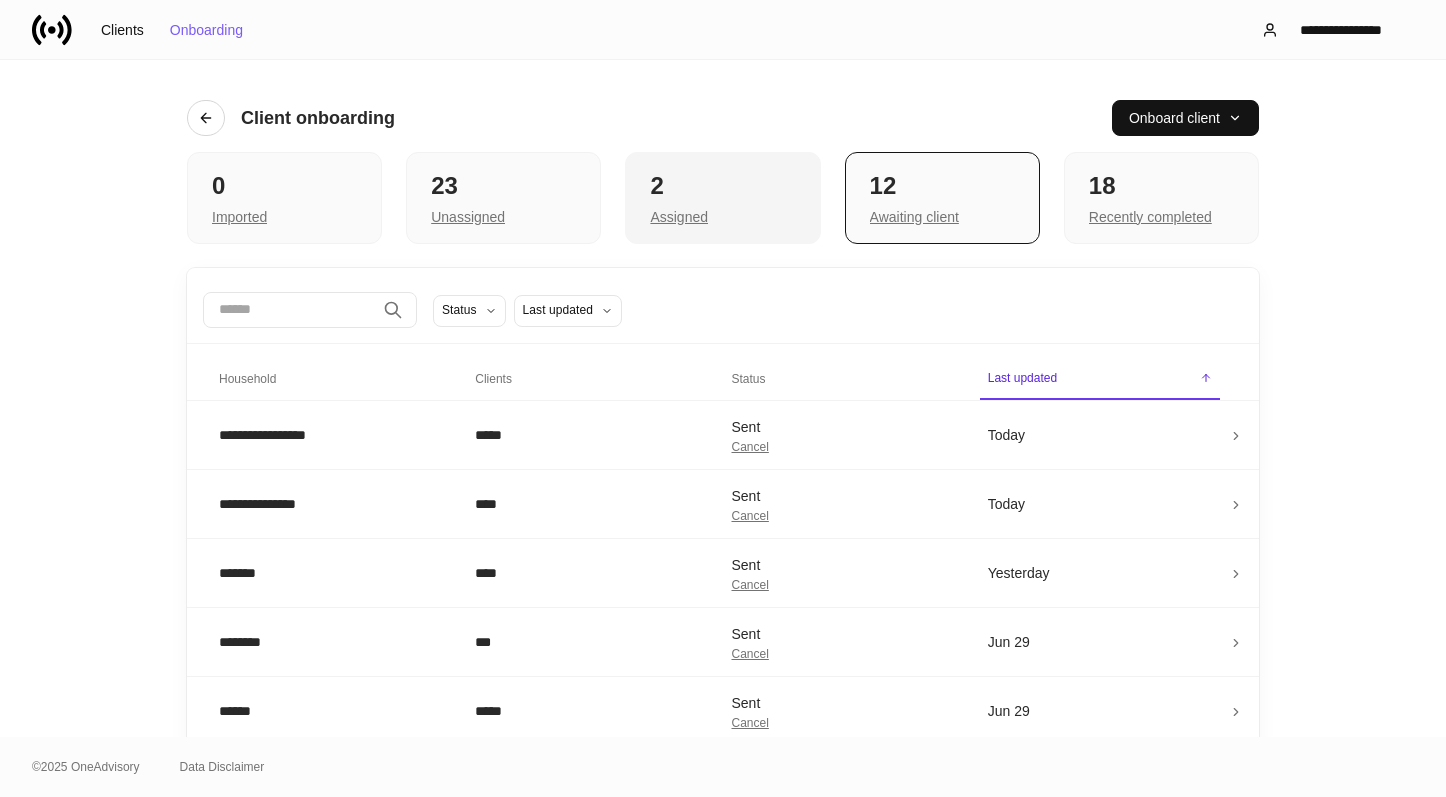click on "2" at bounding box center [284, 186] 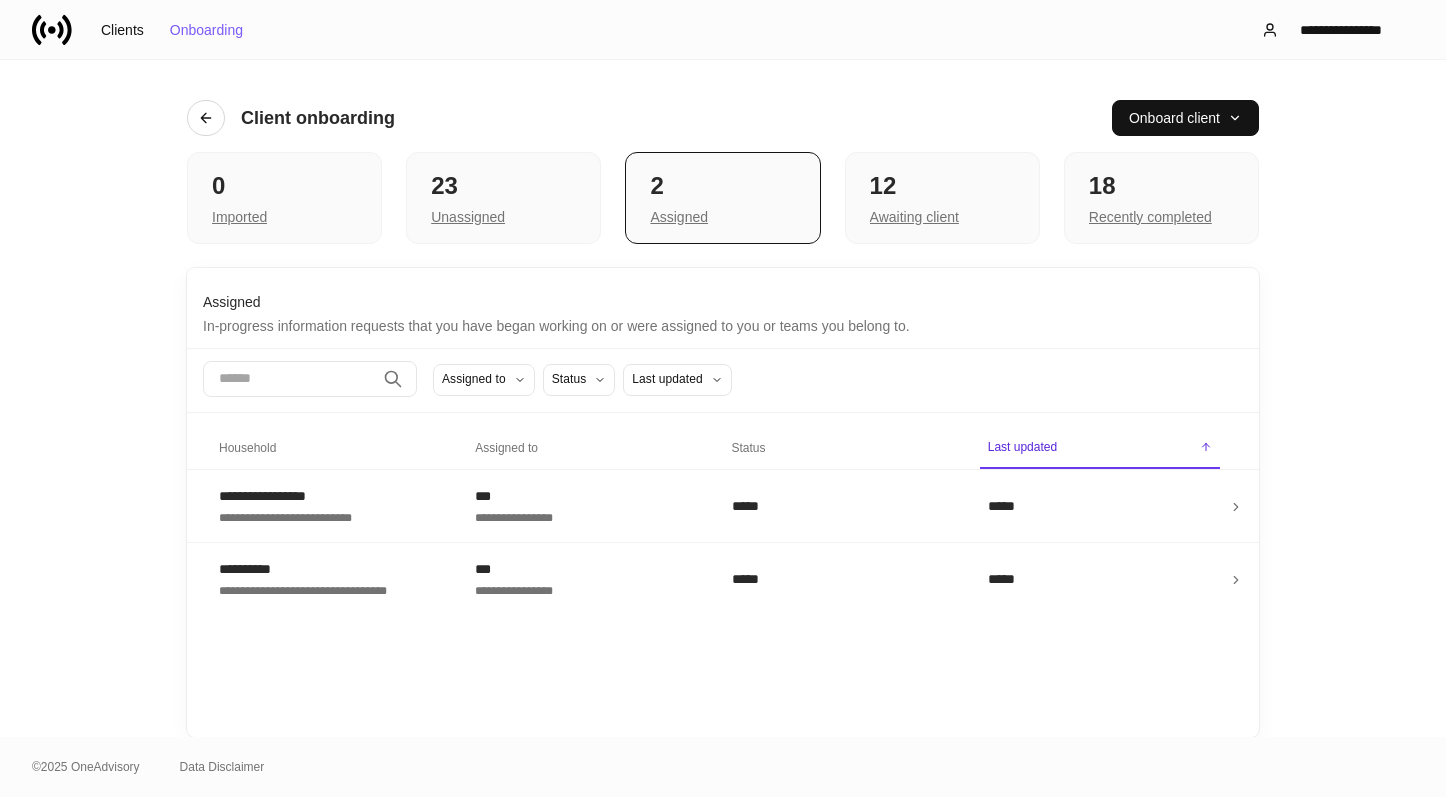 click on "**********" at bounding box center (723, 398) 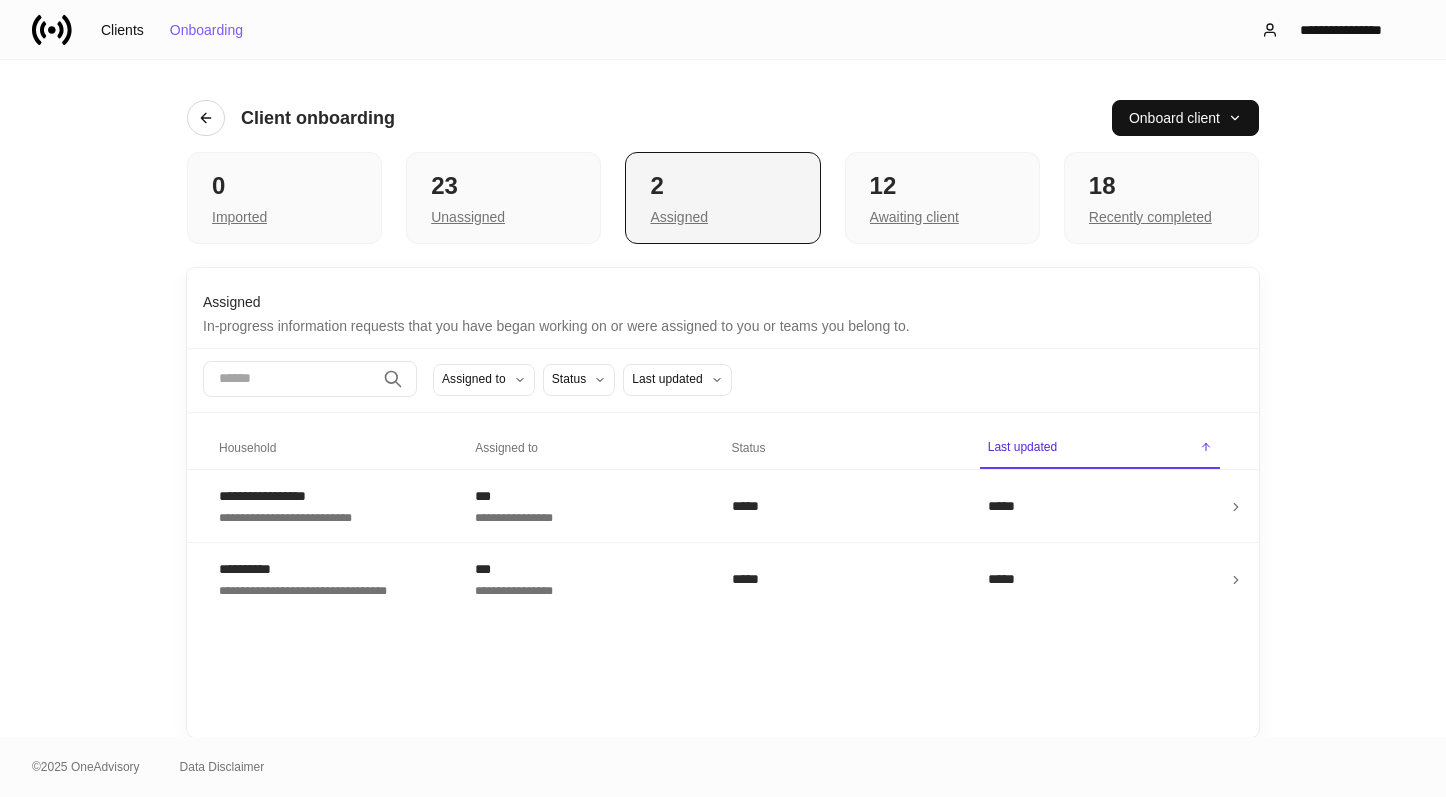 click on "Assigned" at bounding box center (722, 215) 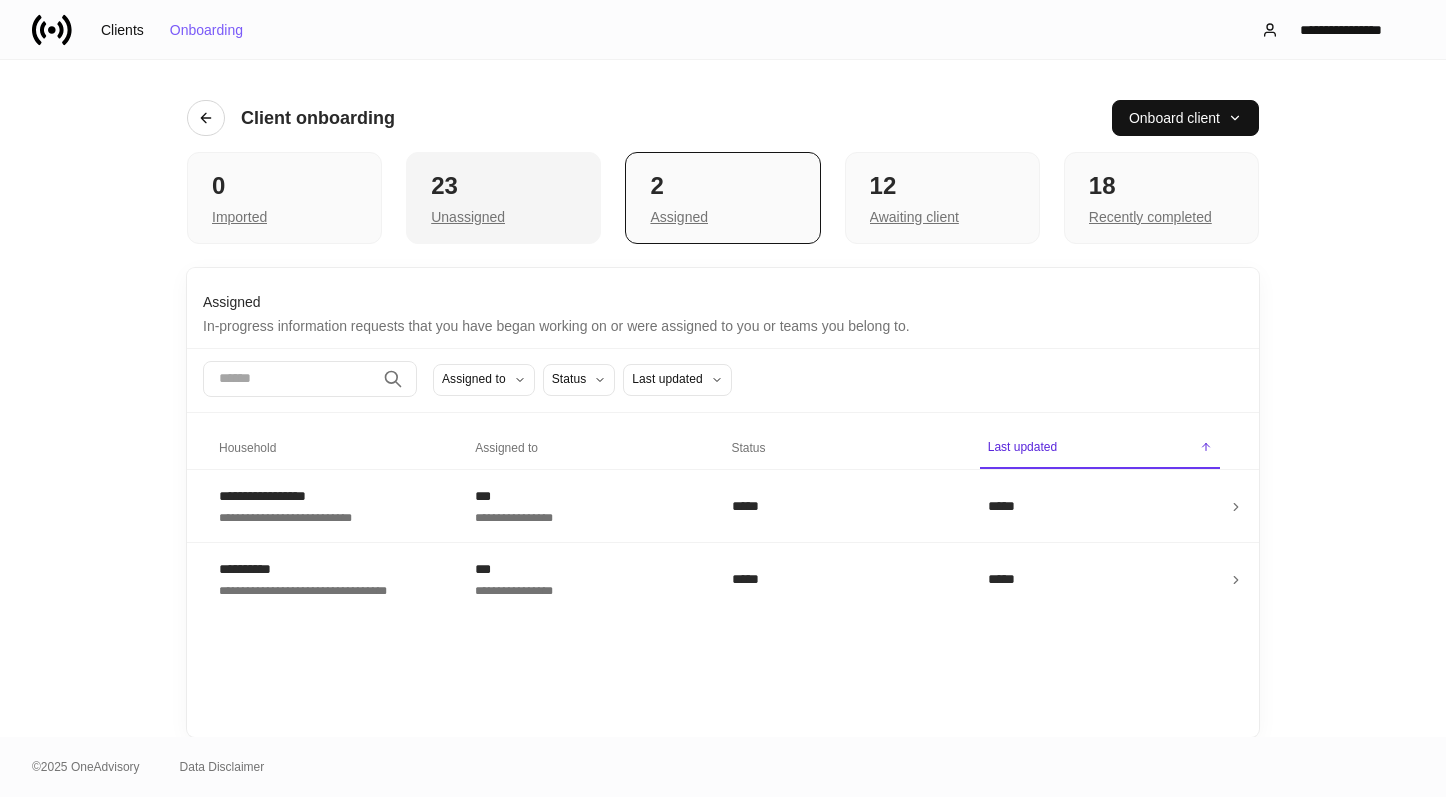 click on "Unassigned" at bounding box center [239, 217] 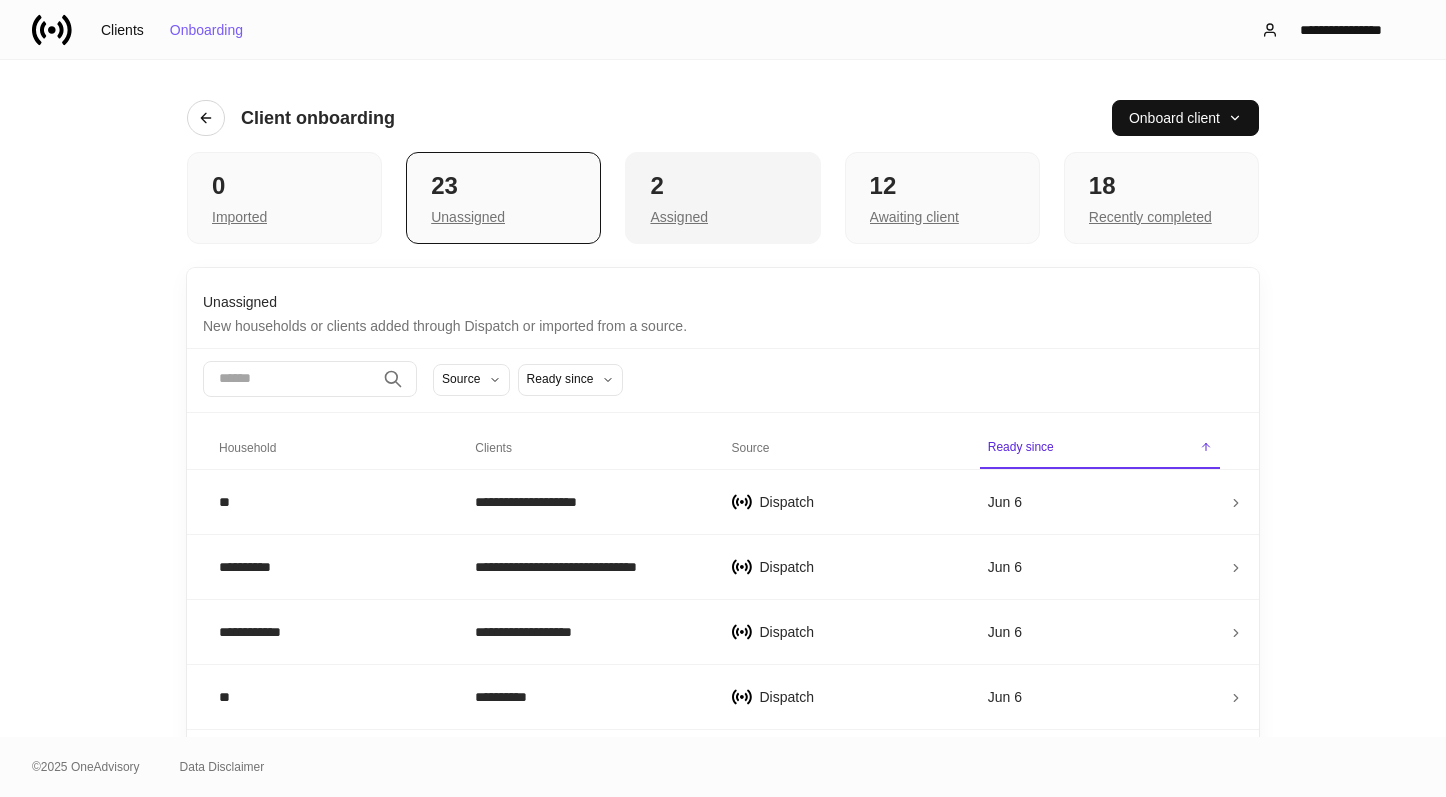 click on "2" at bounding box center [284, 186] 